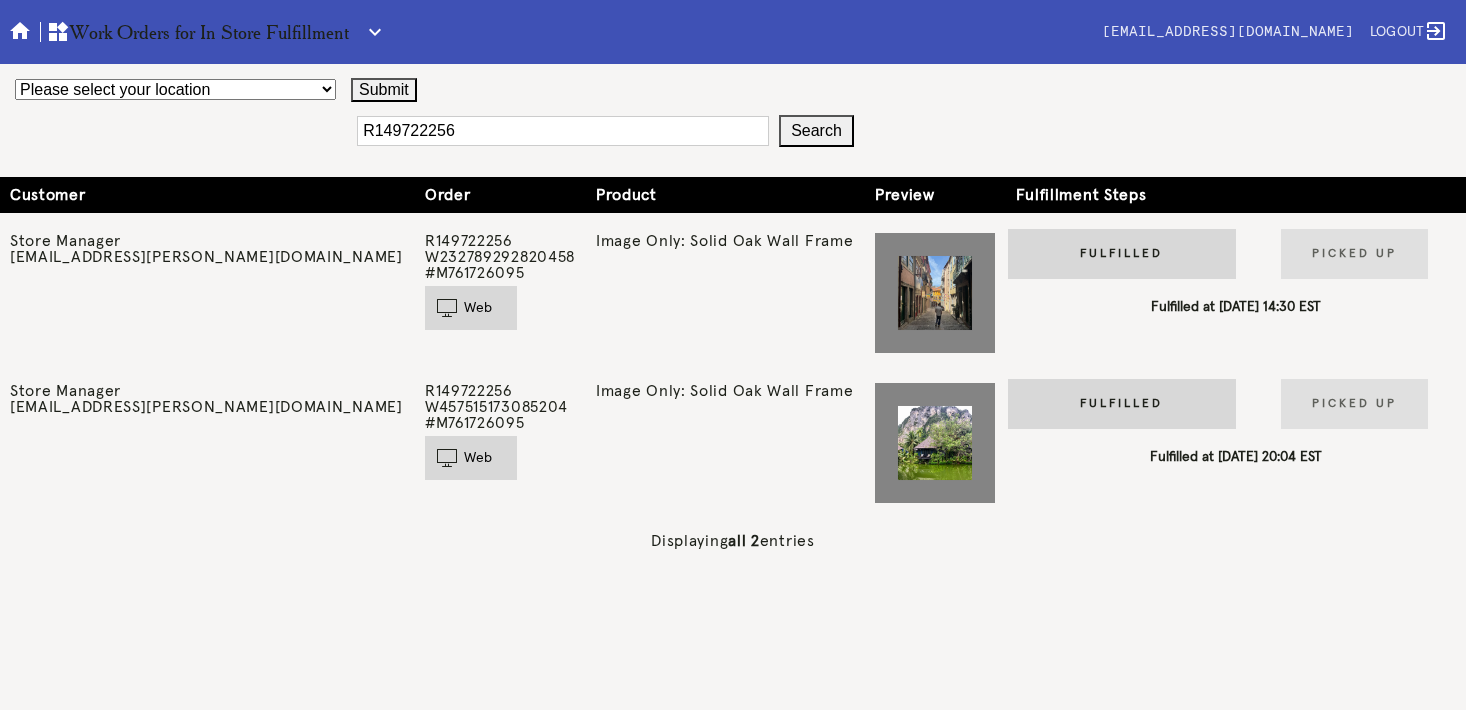 scroll, scrollTop: 0, scrollLeft: 0, axis: both 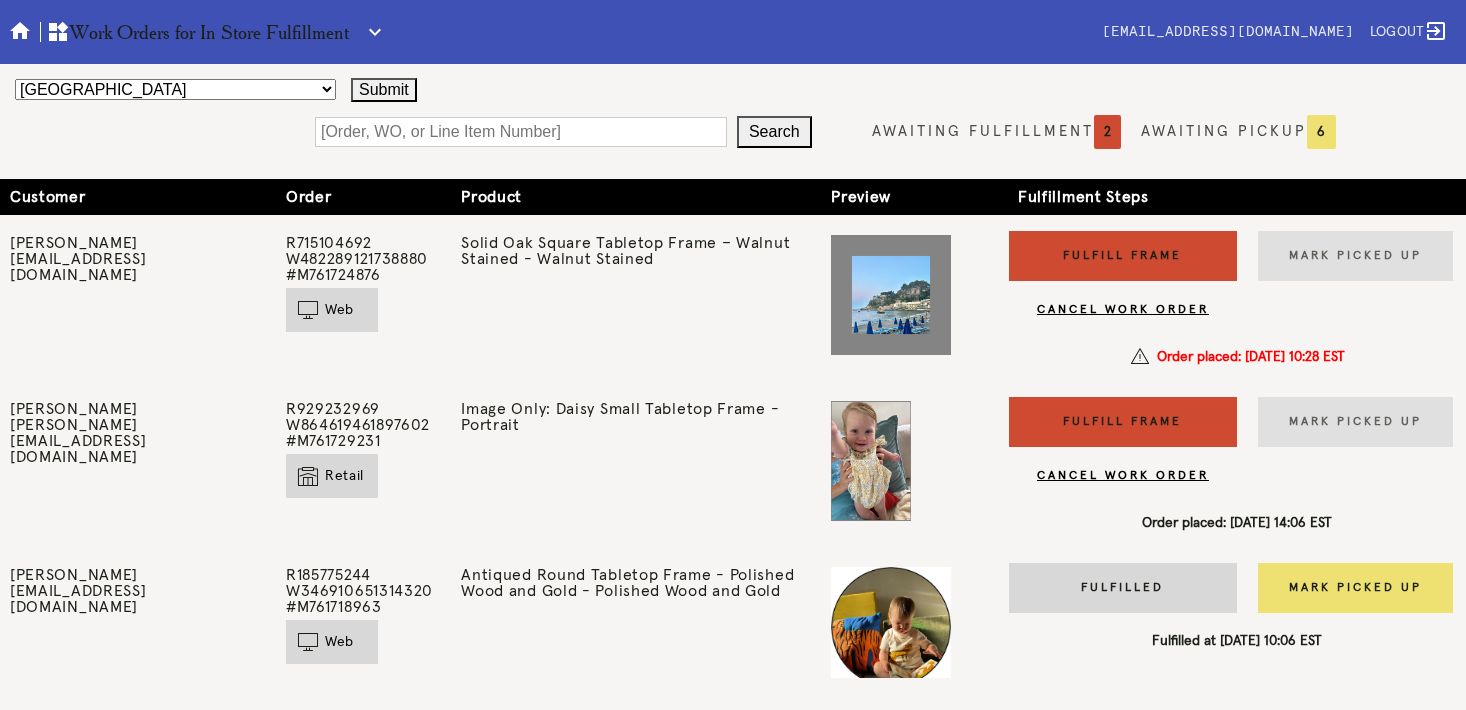 click on "Fulfill Frame CANCEL WORK ORDER" at bounding box center [1123, 446] 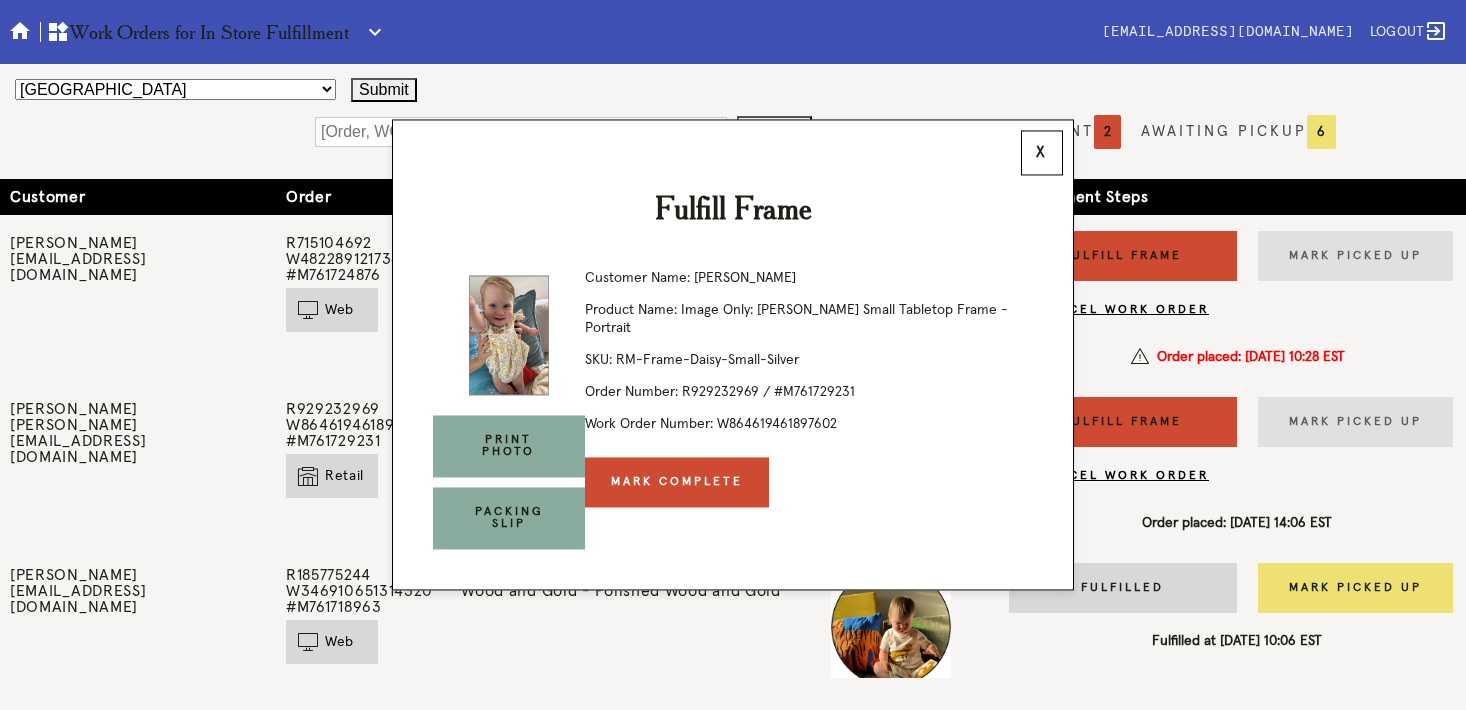 click on "Customer Name: Ellen Odoner Product Name: Image Only: Daisy Small Tabletop Frame - Portrait SKU: RM-Frame-Daisy-Small-Silver Order Number: R929232969 / #M761729231 Work Order Number: W864619461897602 Mark Complete" at bounding box center (809, 382) 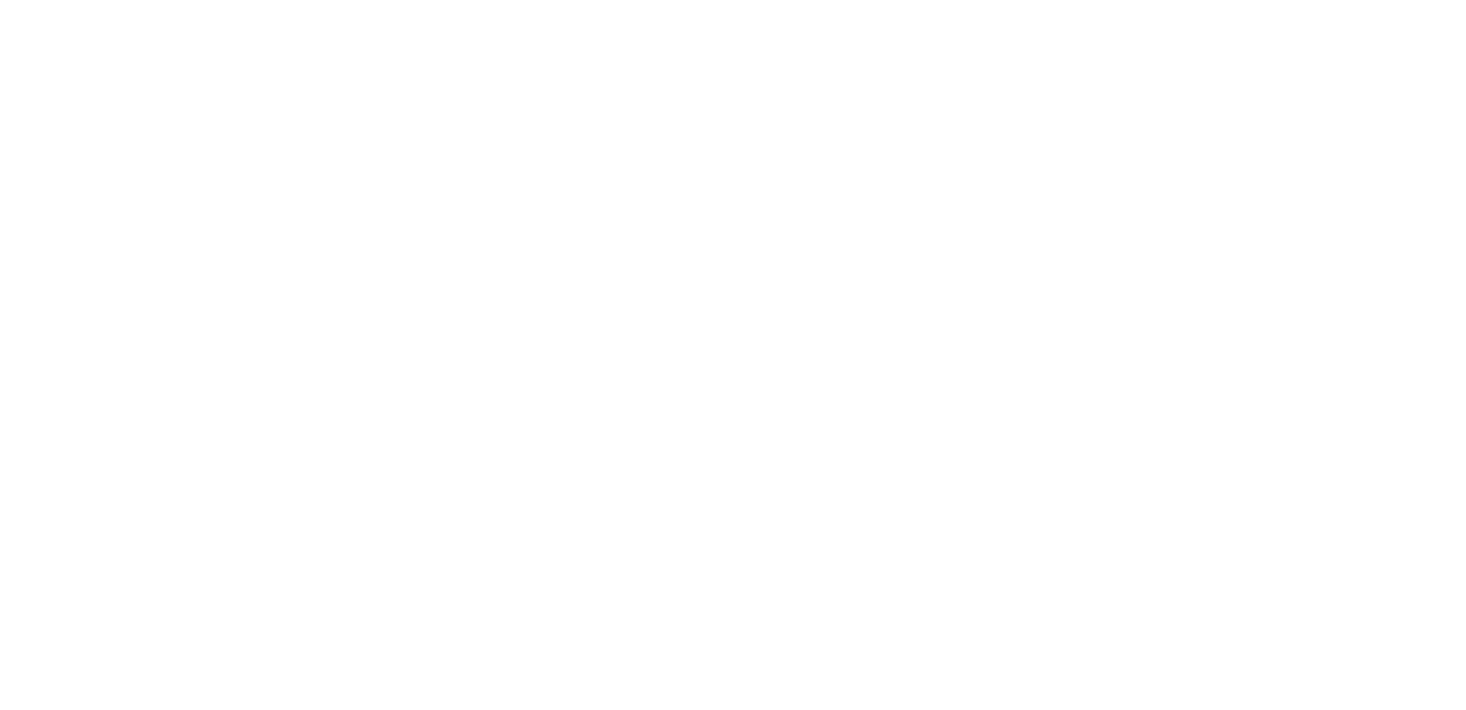 scroll, scrollTop: 0, scrollLeft: 0, axis: both 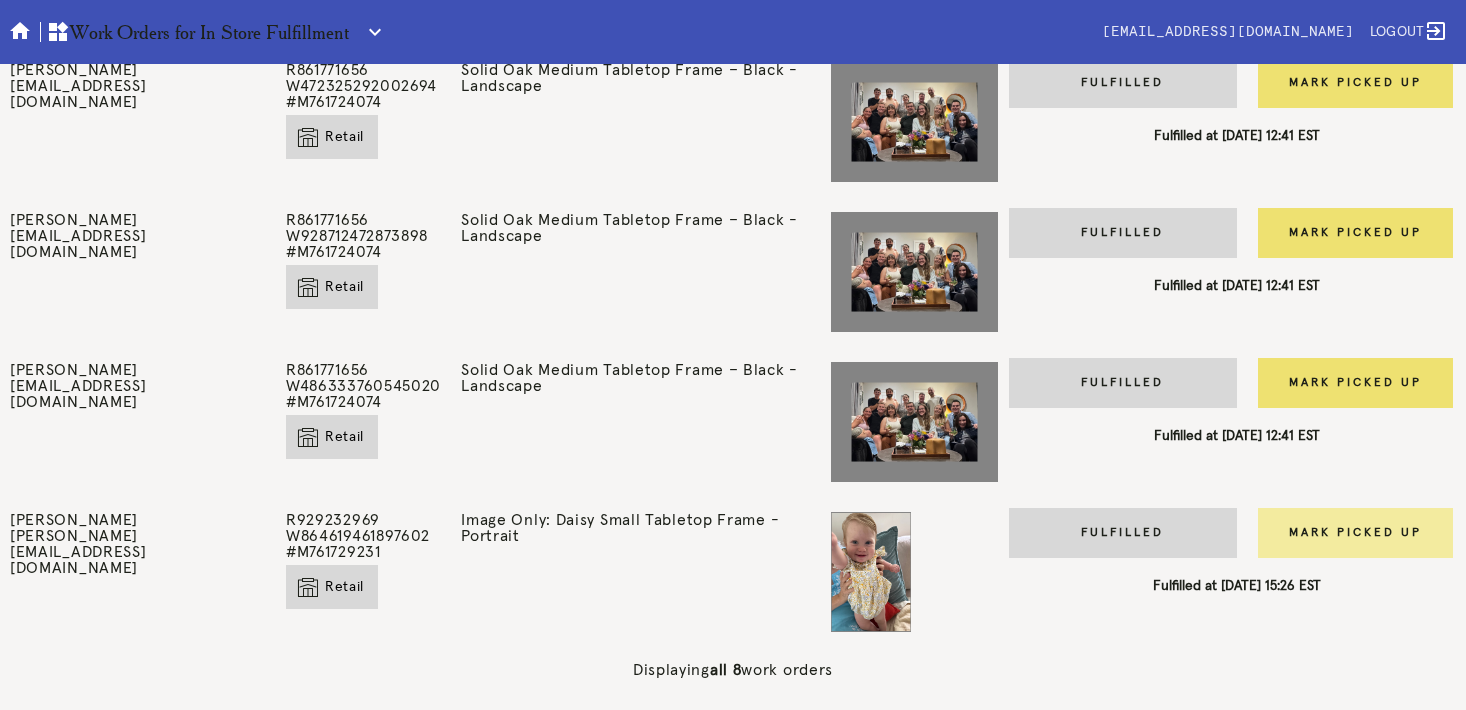 click on "Mark Picked Up" at bounding box center [1355, 533] 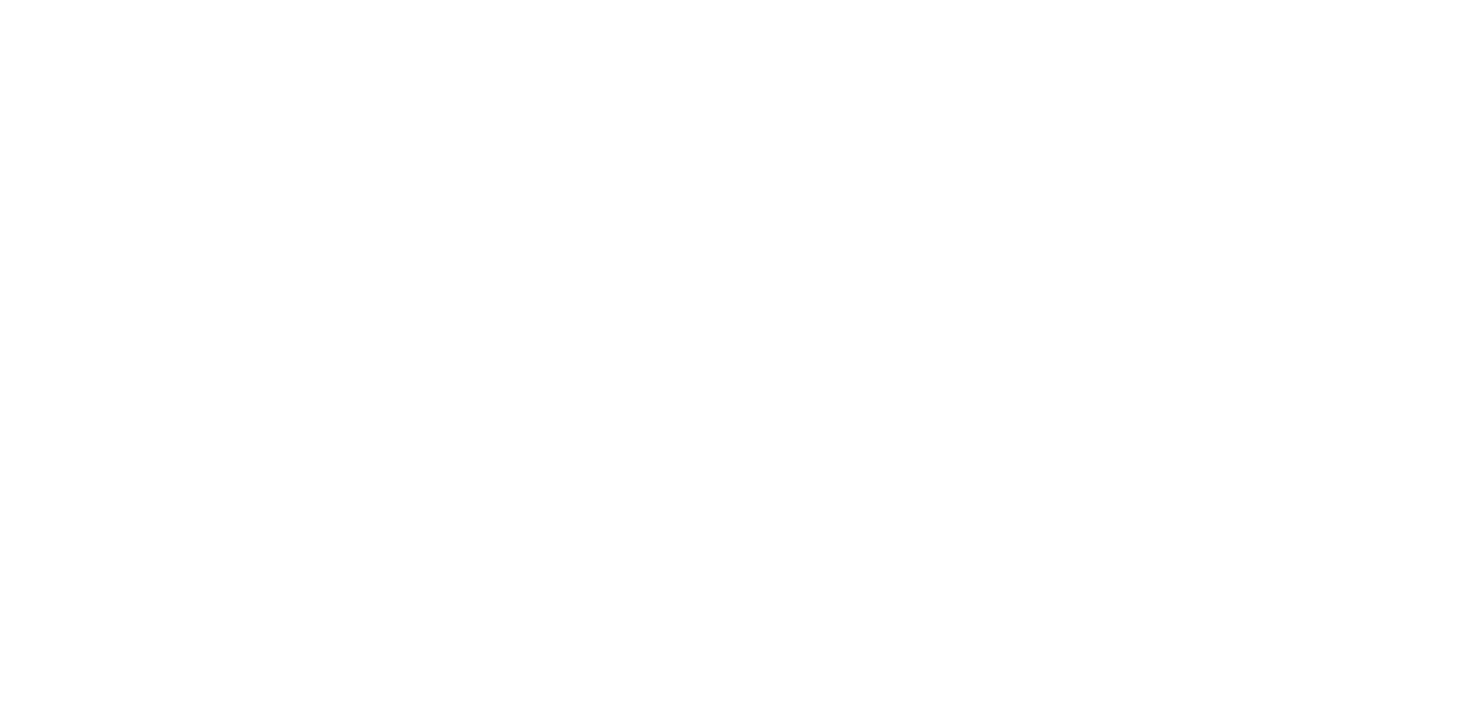 scroll, scrollTop: 0, scrollLeft: 0, axis: both 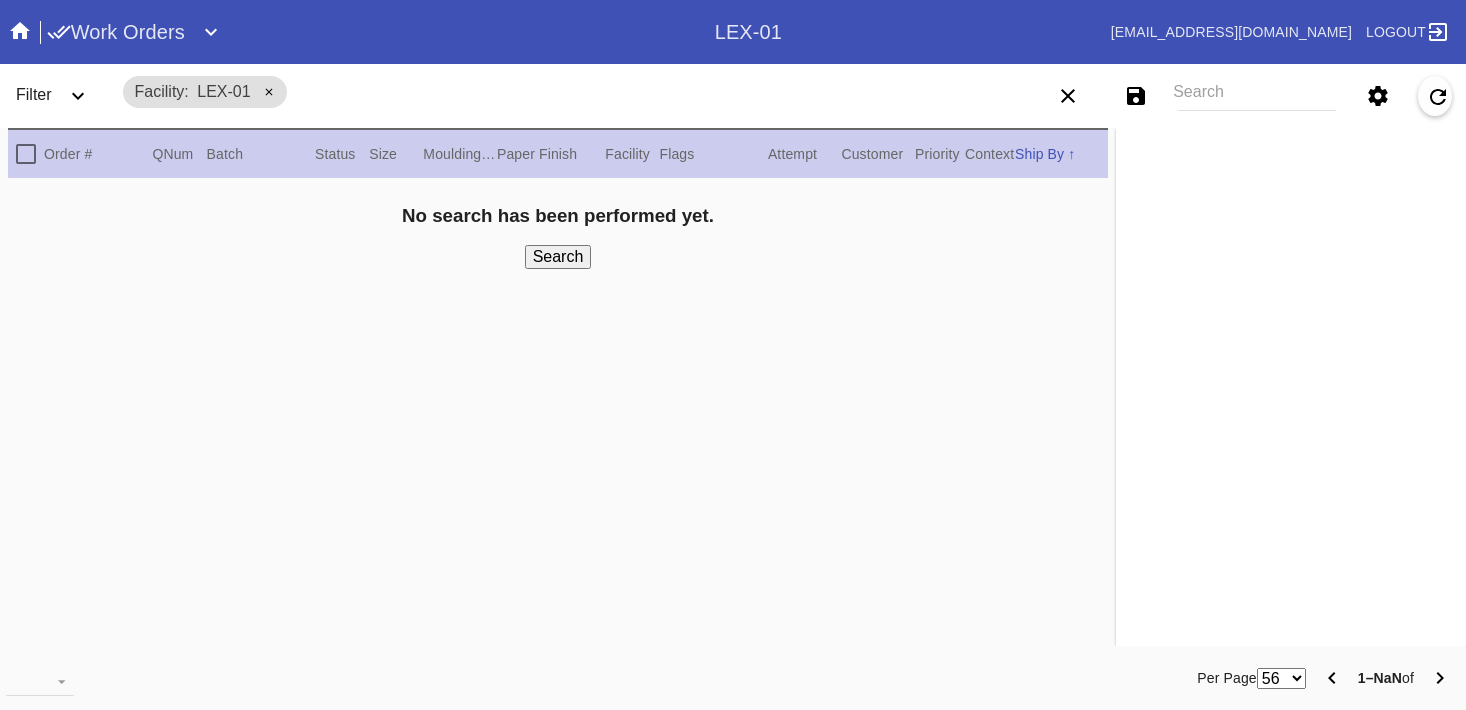 click on "Search" at bounding box center (1256, 96) 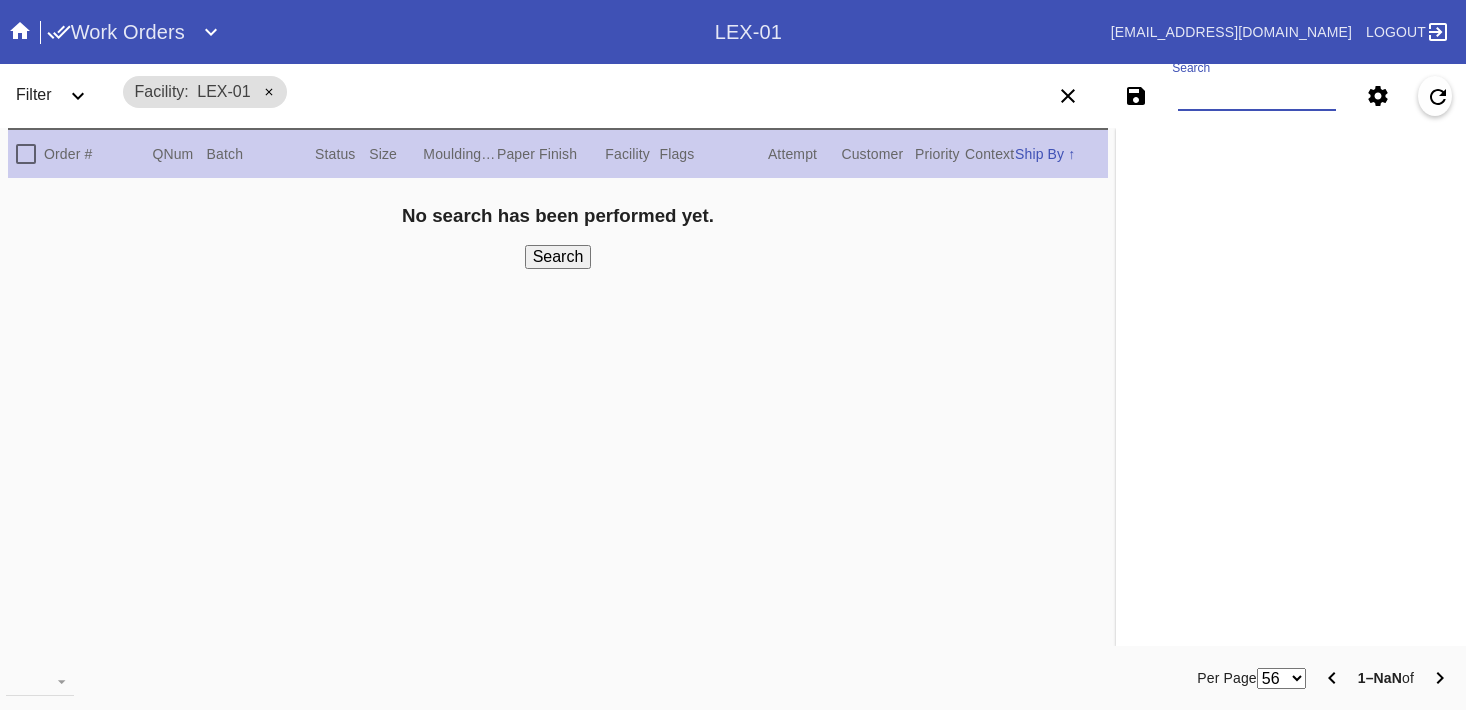 paste on "L3W303342616607961" 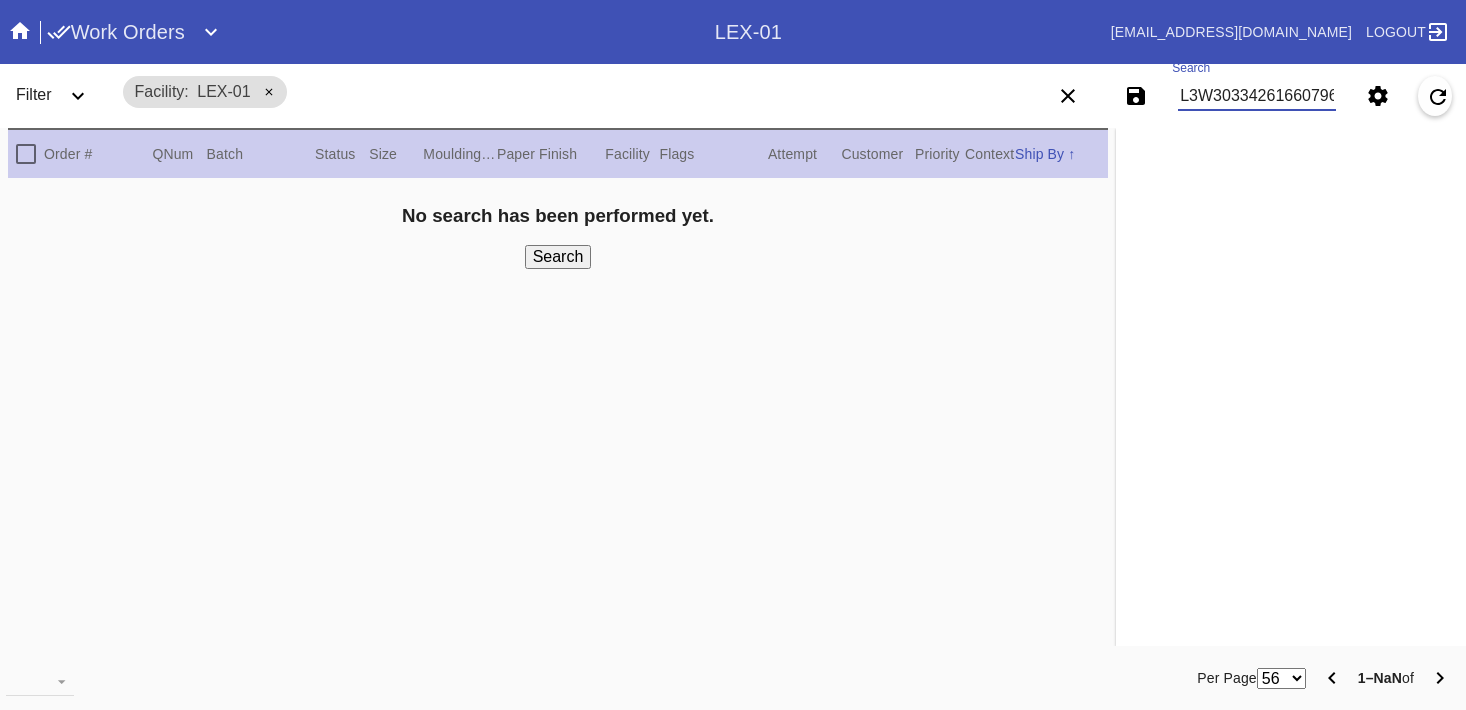 scroll, scrollTop: 0, scrollLeft: 14, axis: horizontal 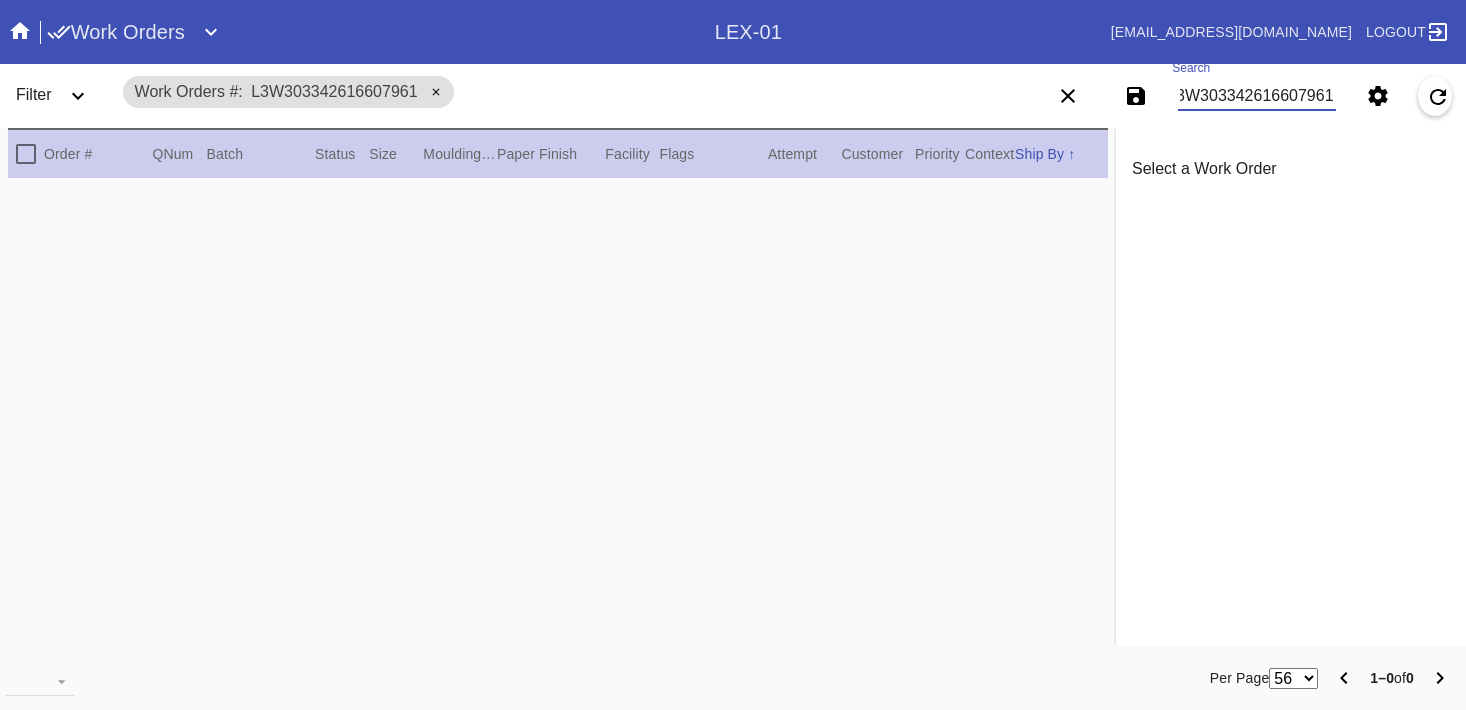 click on "L3W303342616607961" at bounding box center (1256, 96) 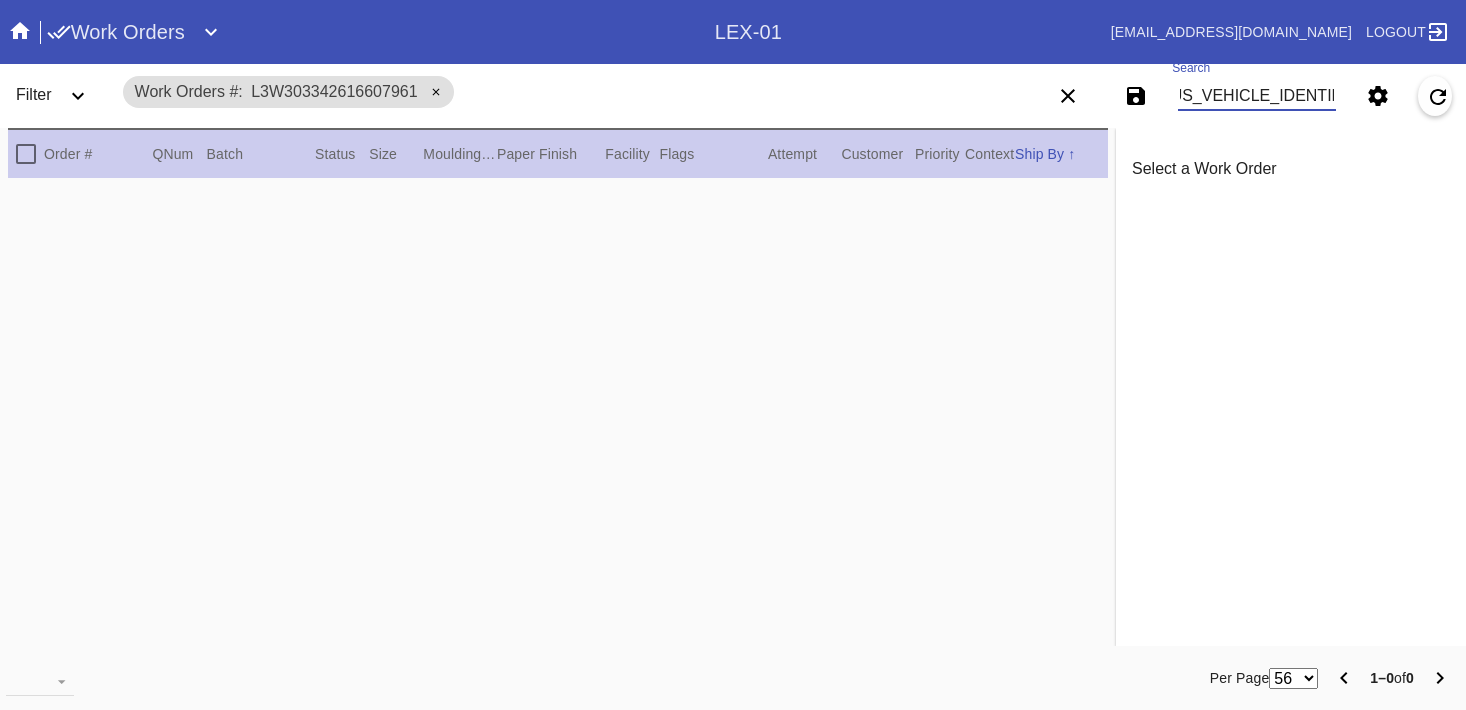 scroll, scrollTop: 0, scrollLeft: 0, axis: both 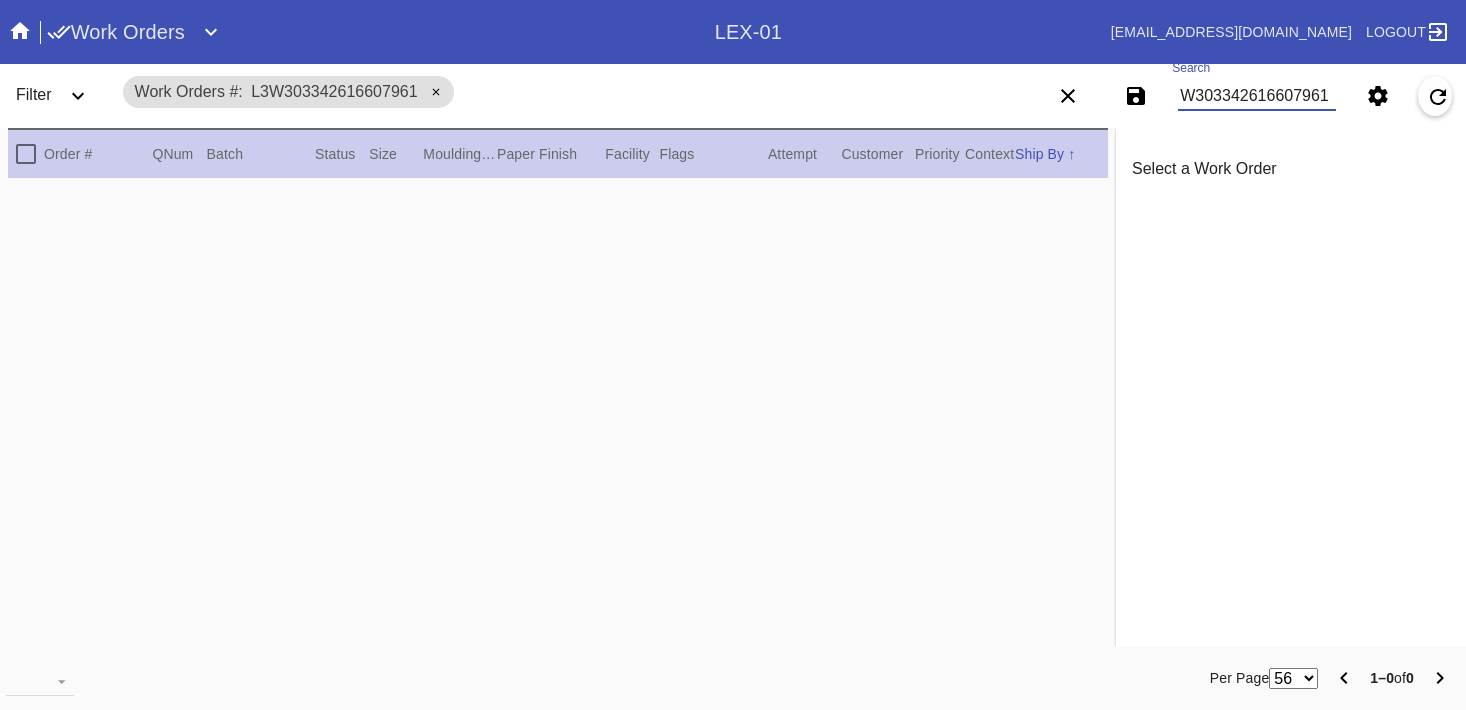 type on "W303342616607961" 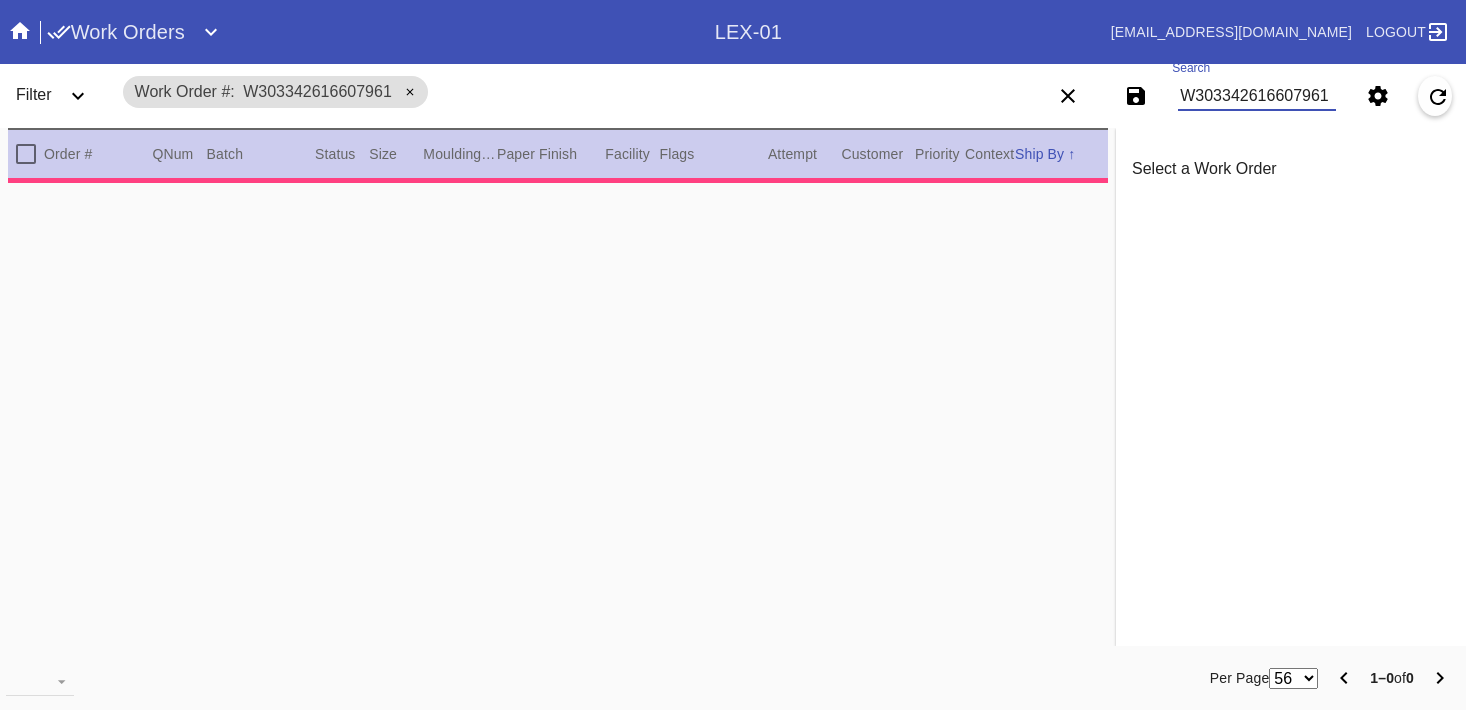 type on "2.0" 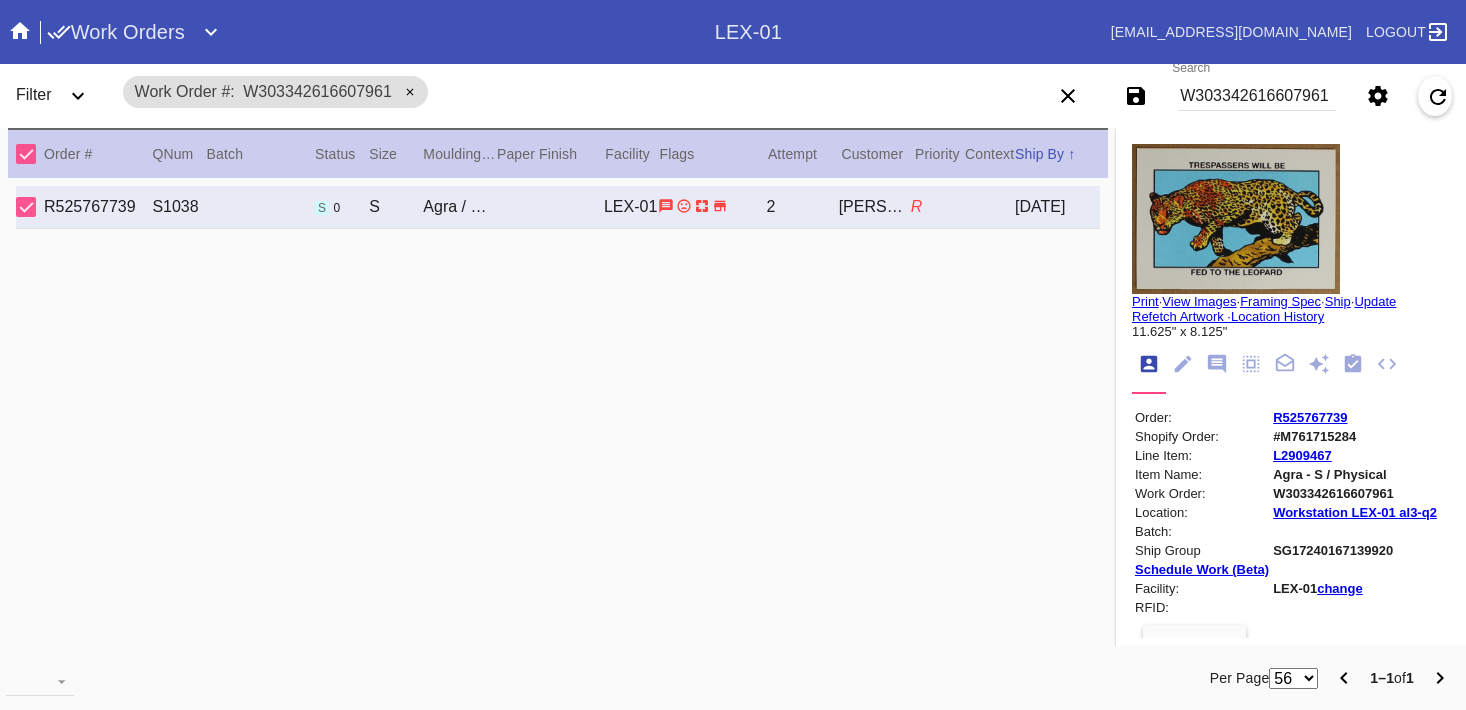 click on "View Images" at bounding box center (1199, 301) 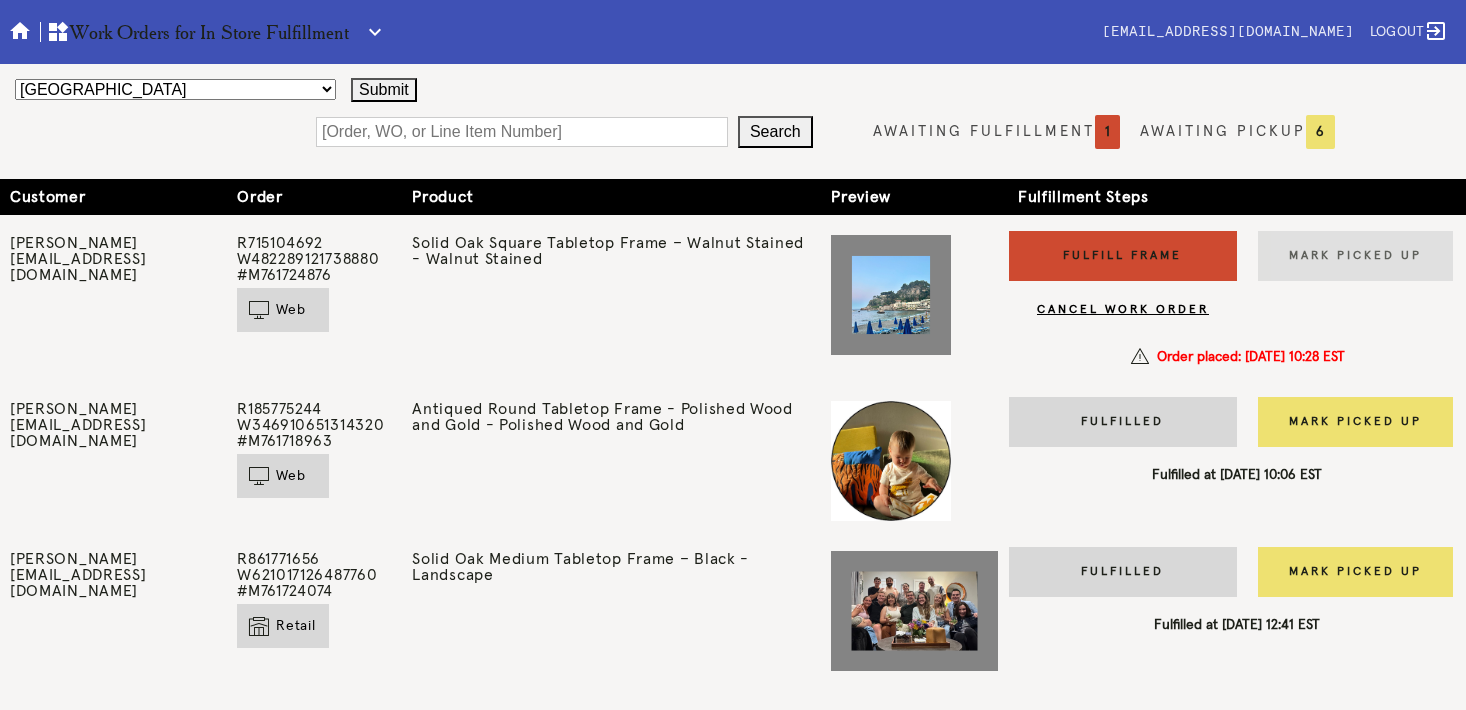 scroll, scrollTop: 0, scrollLeft: 0, axis: both 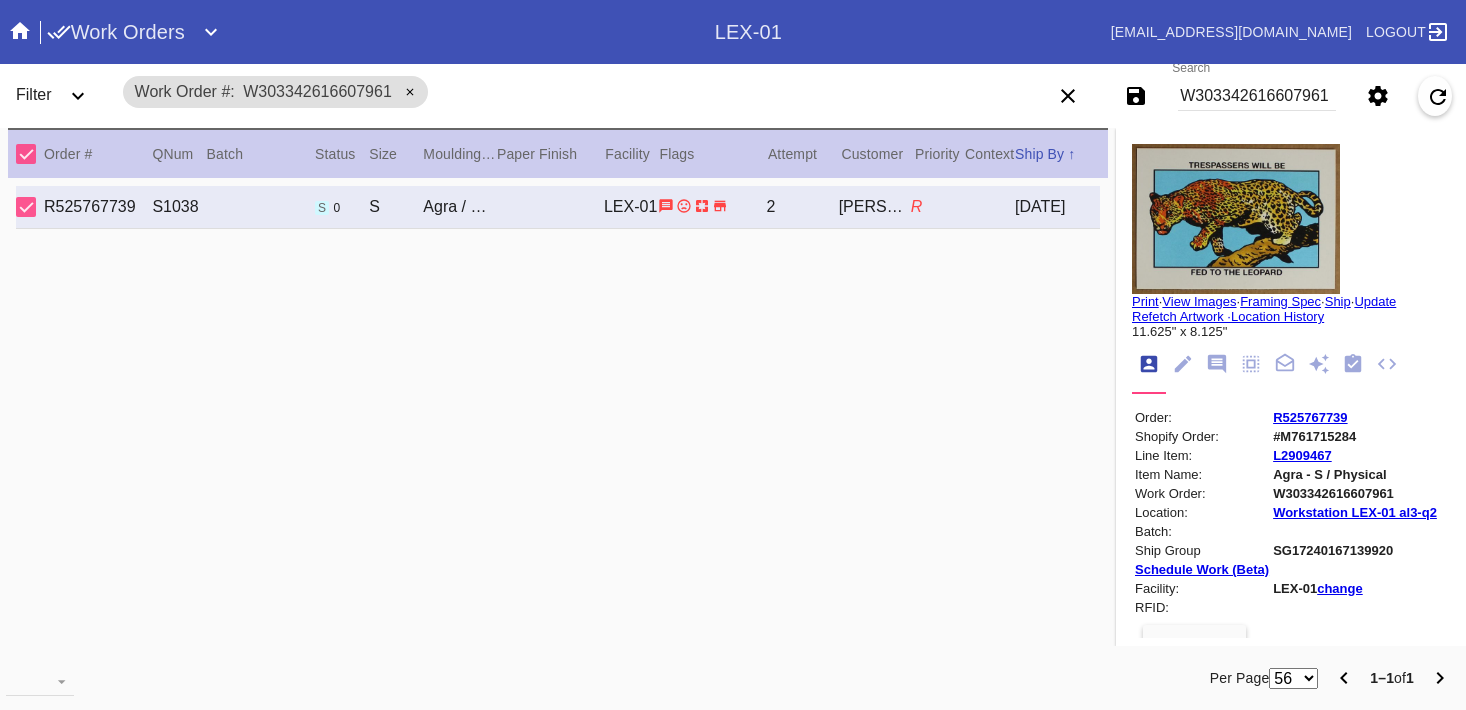 click on "Per Page   56 100 250 1–1  of  1" at bounding box center (953, 678) 